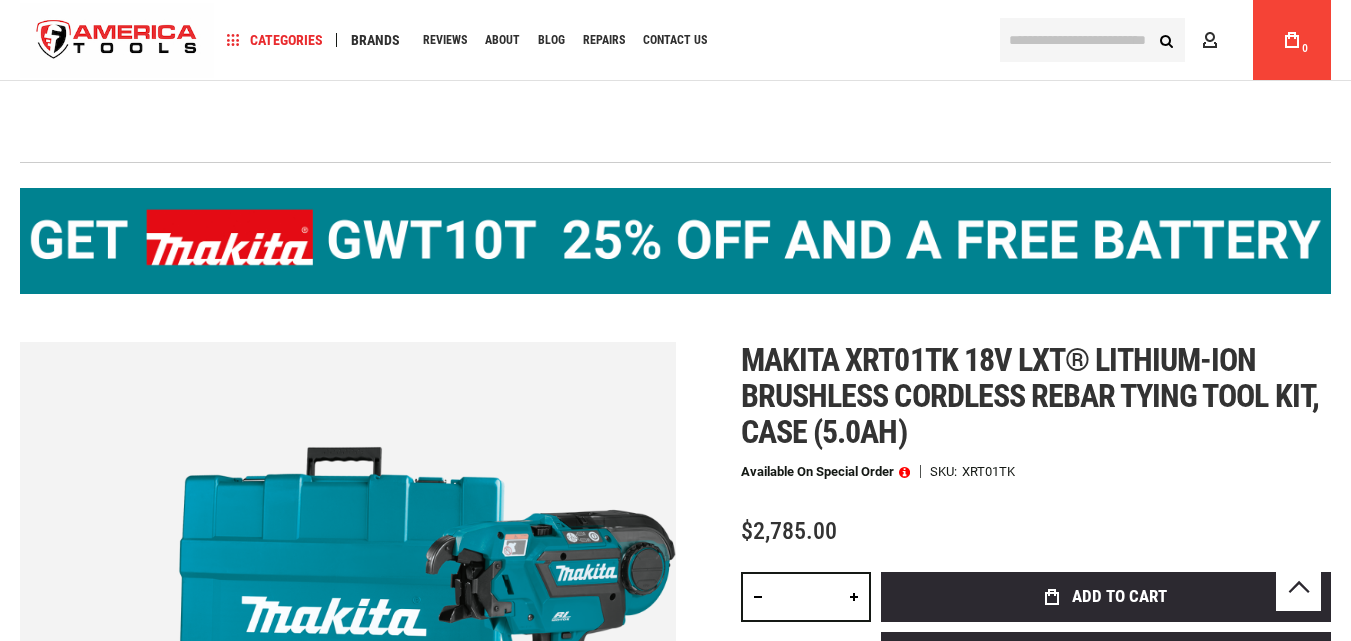 scroll, scrollTop: 200, scrollLeft: 0, axis: vertical 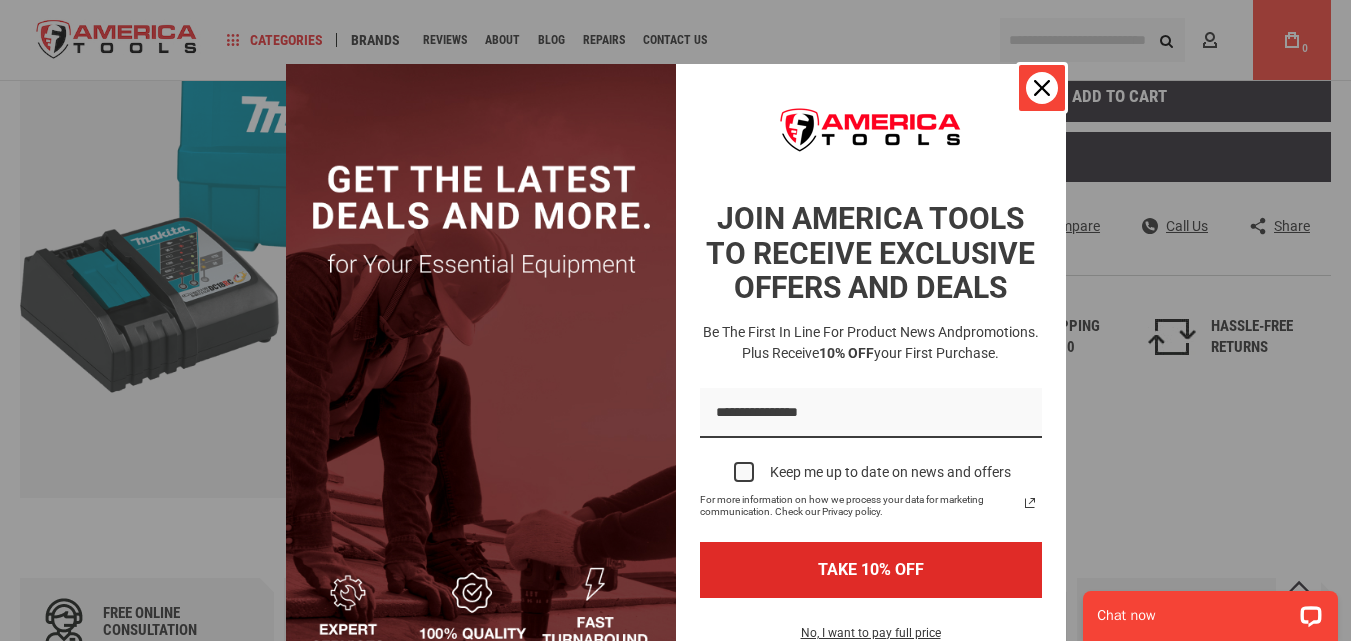 click 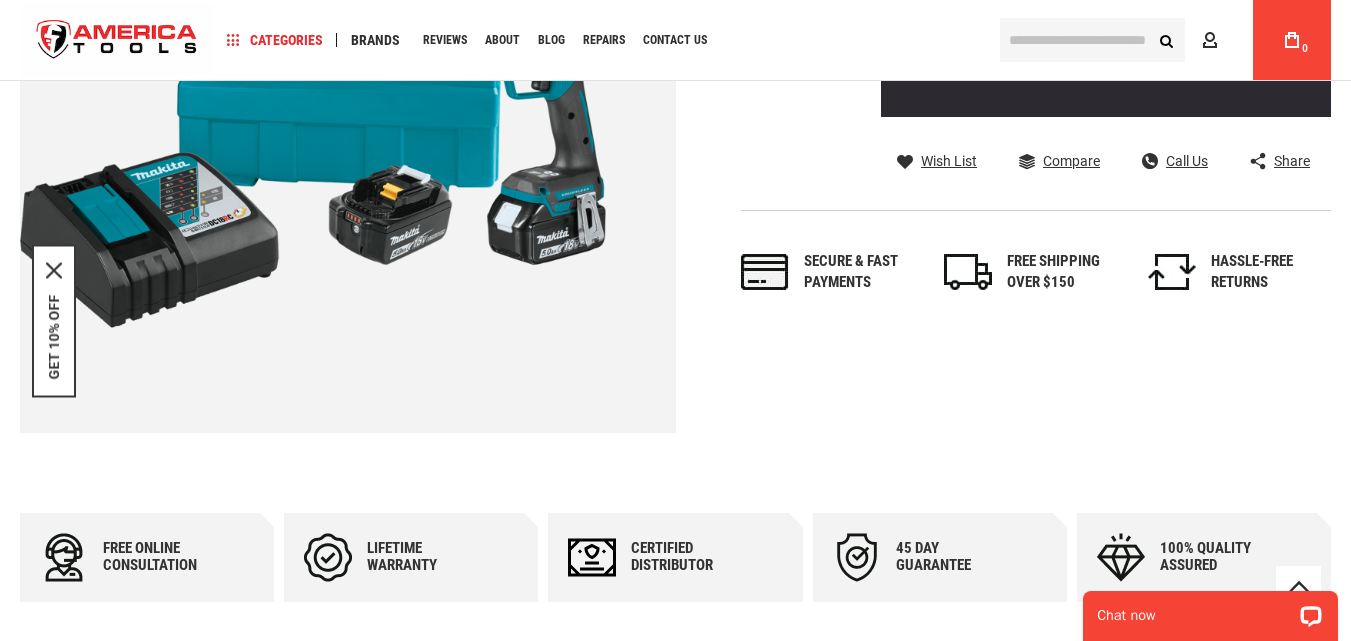 scroll, scrollTop: 400, scrollLeft: 0, axis: vertical 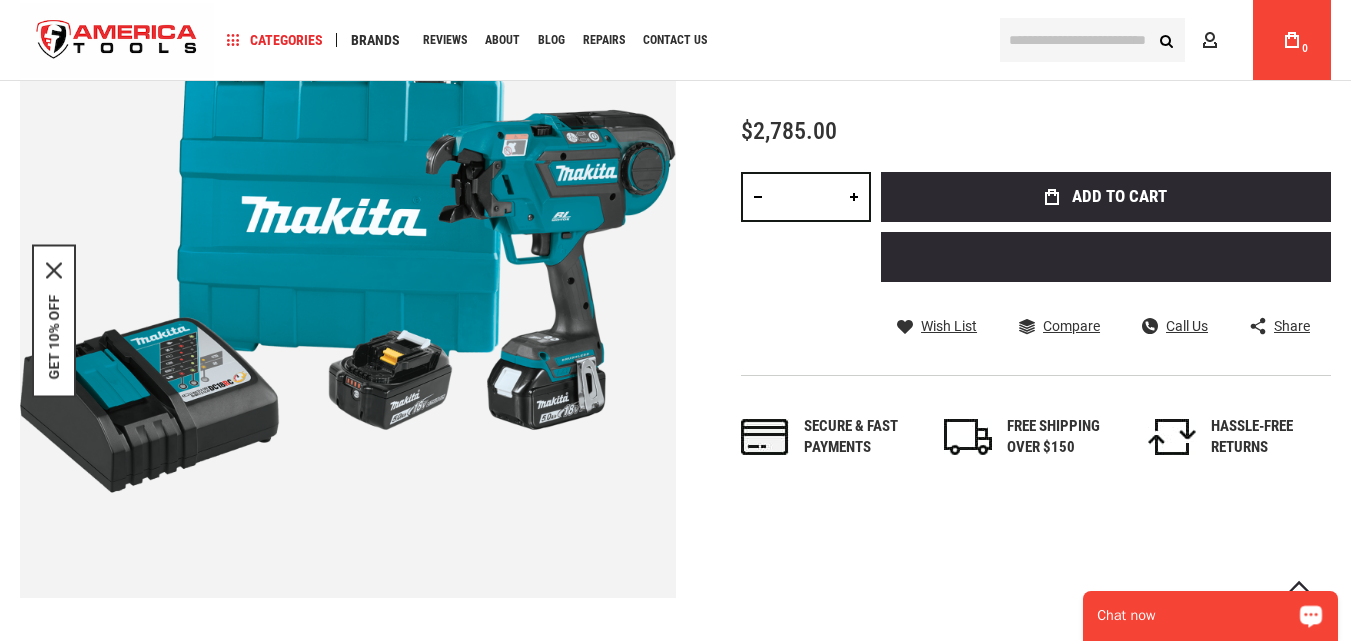 click on "Chat now" at bounding box center (1210, 616) 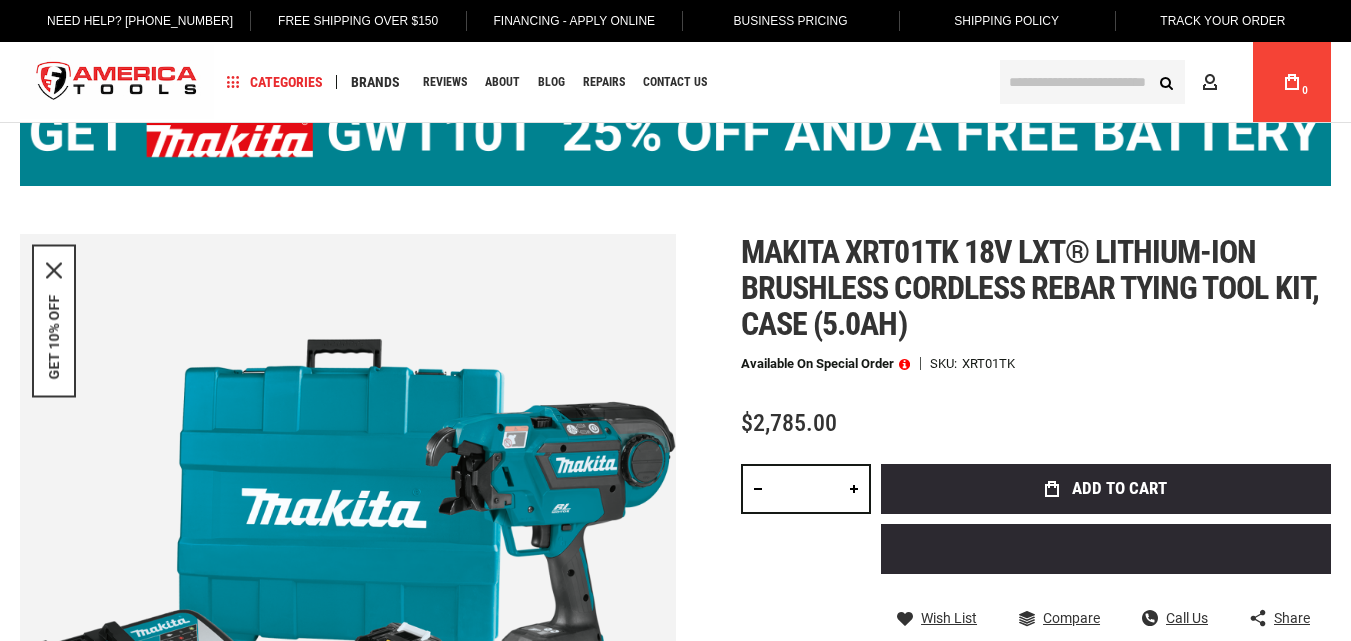 scroll, scrollTop: 0, scrollLeft: 0, axis: both 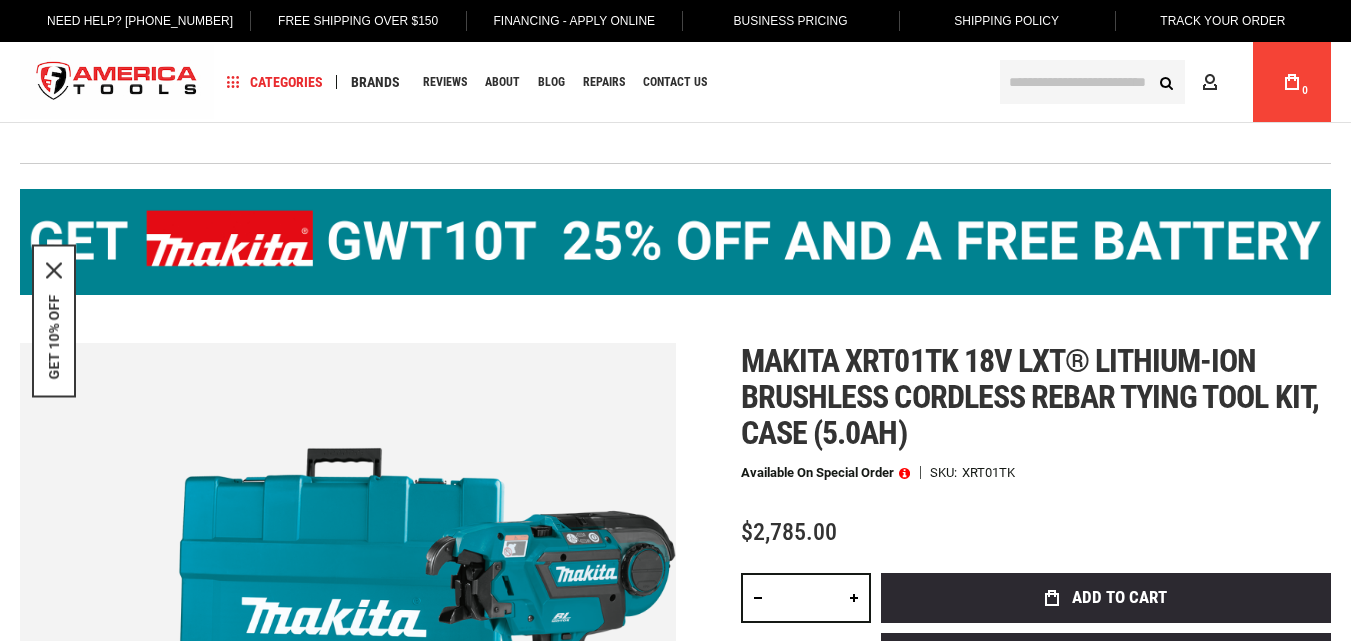 click on "Makita xrt01tk 18v lxt® lithium-ion brushless cordless rebar tying tool kit, case (5.0ah)" at bounding box center (1030, 397) 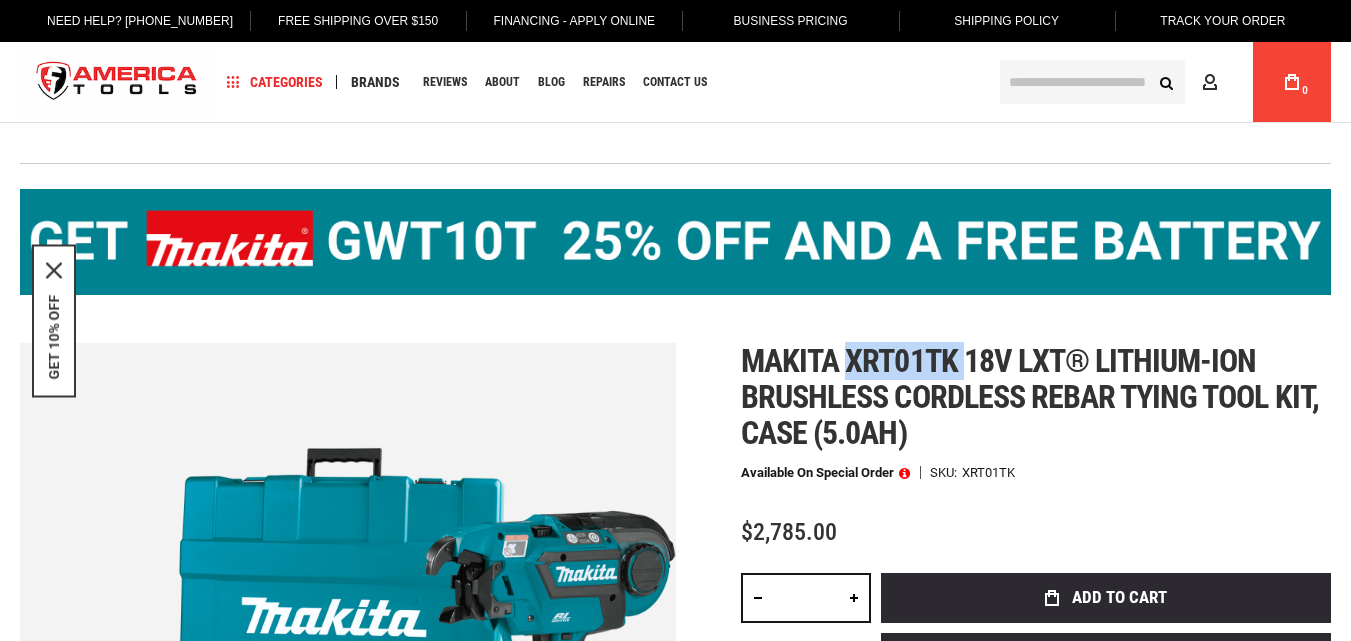 click on "Makita xrt01tk 18v lxt® lithium-ion brushless cordless rebar tying tool kit, case (5.0ah)" at bounding box center (1030, 397) 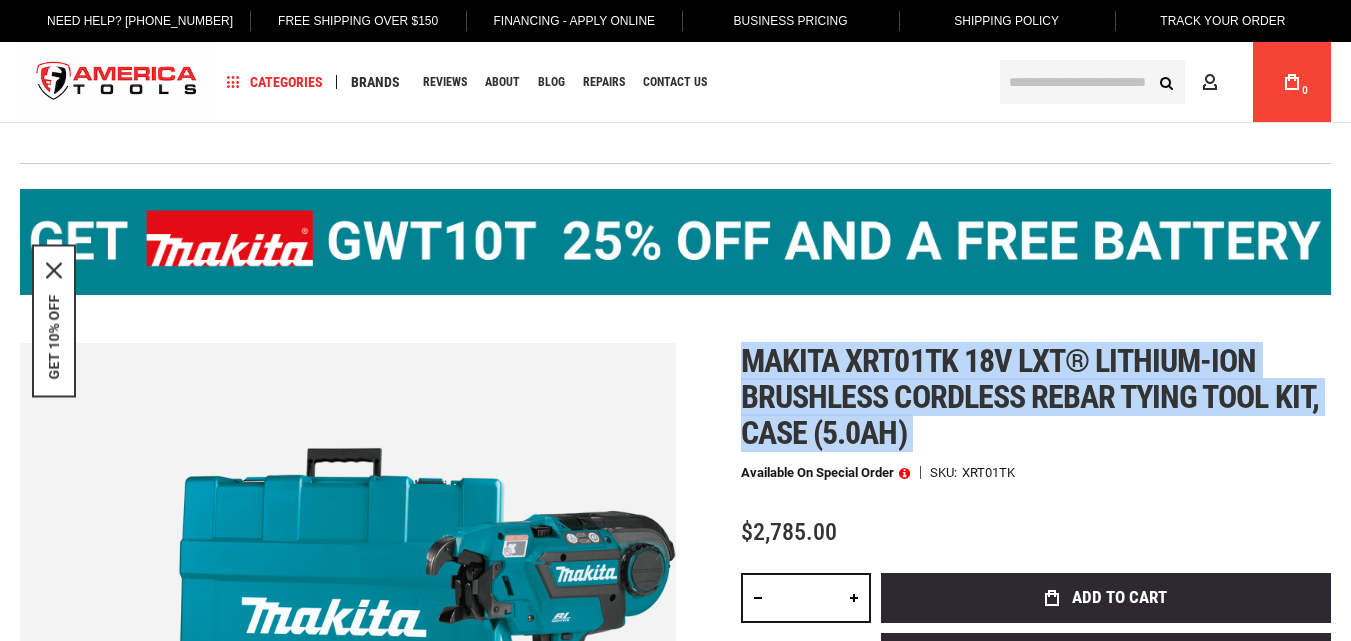 click on "Makita xrt01tk 18v lxt® lithium-ion brushless cordless rebar tying tool kit, case (5.0ah)" at bounding box center (1030, 397) 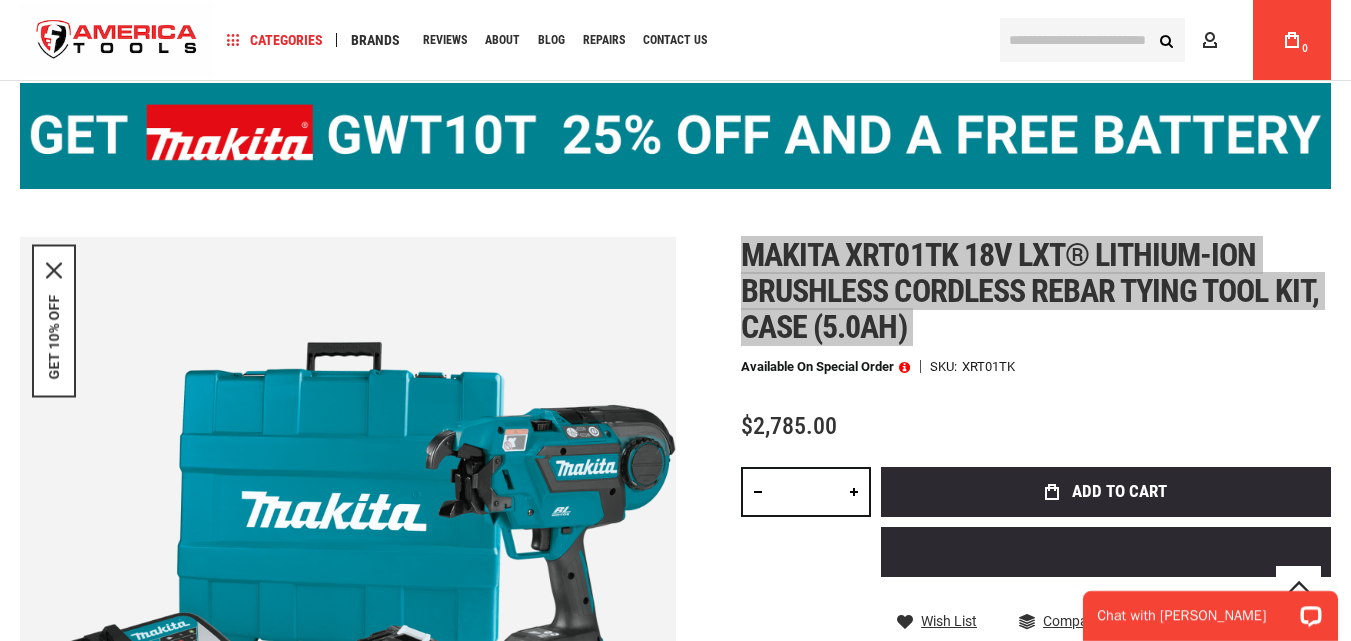 scroll, scrollTop: 300, scrollLeft: 0, axis: vertical 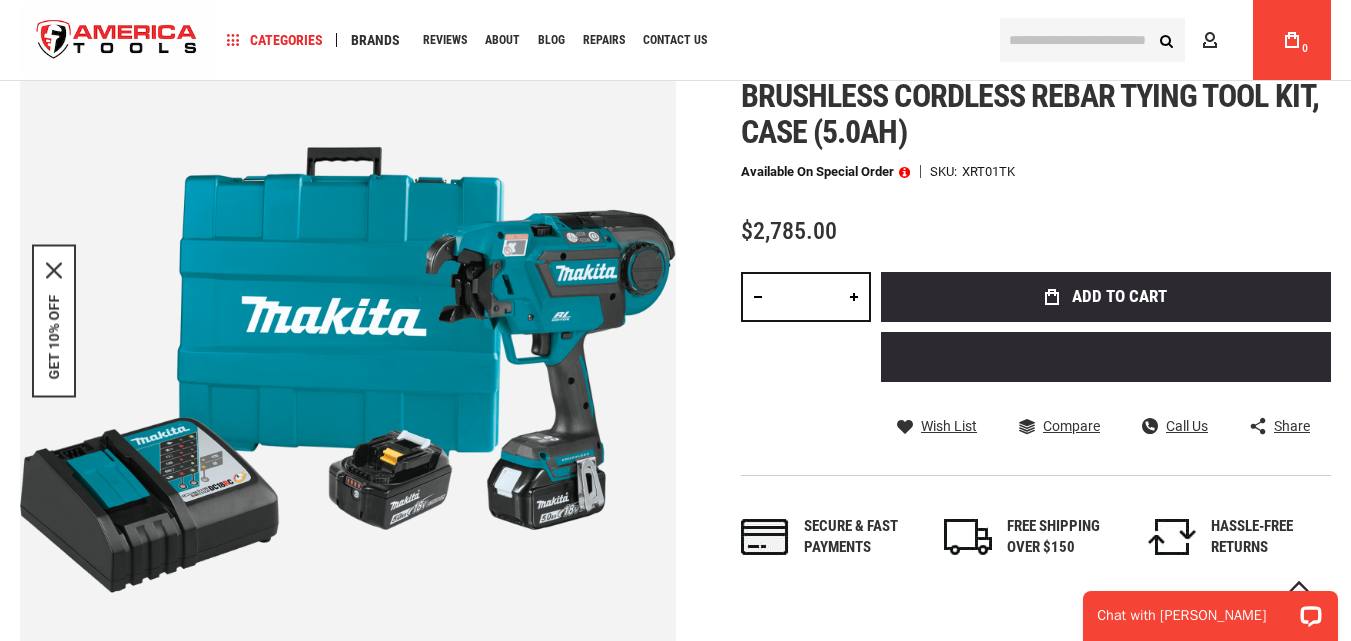 click at bounding box center [854, 297] 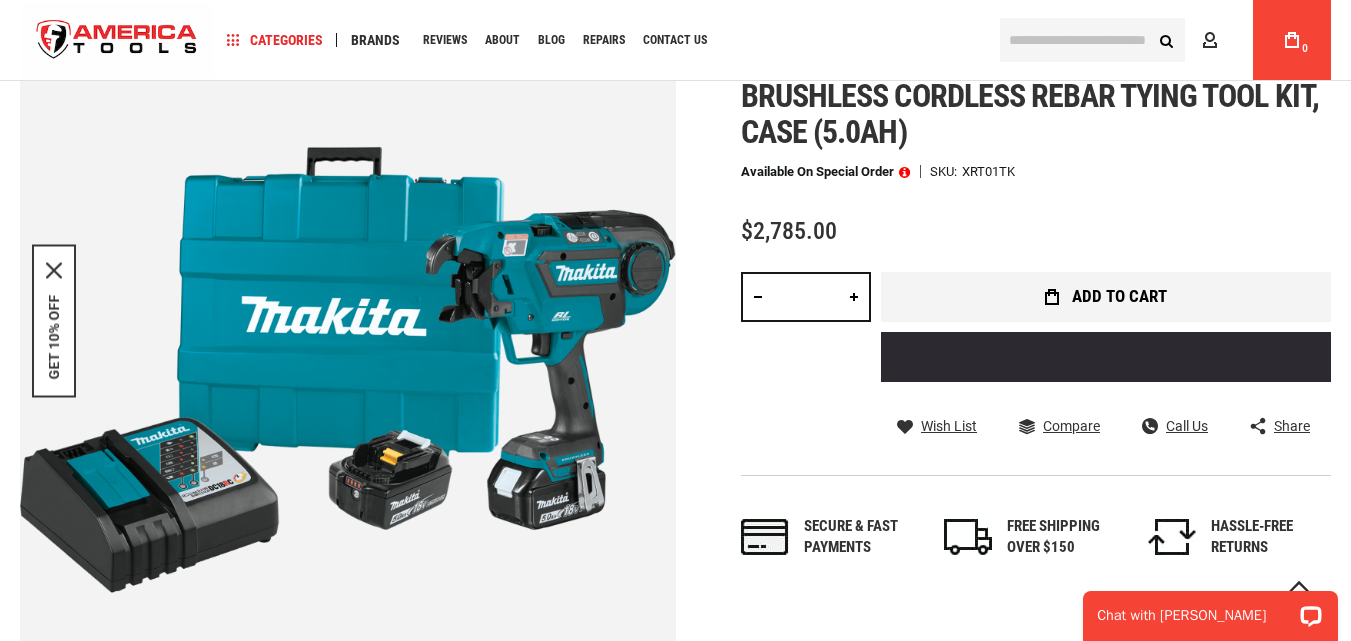 click on "Add to Cart" at bounding box center [1119, 296] 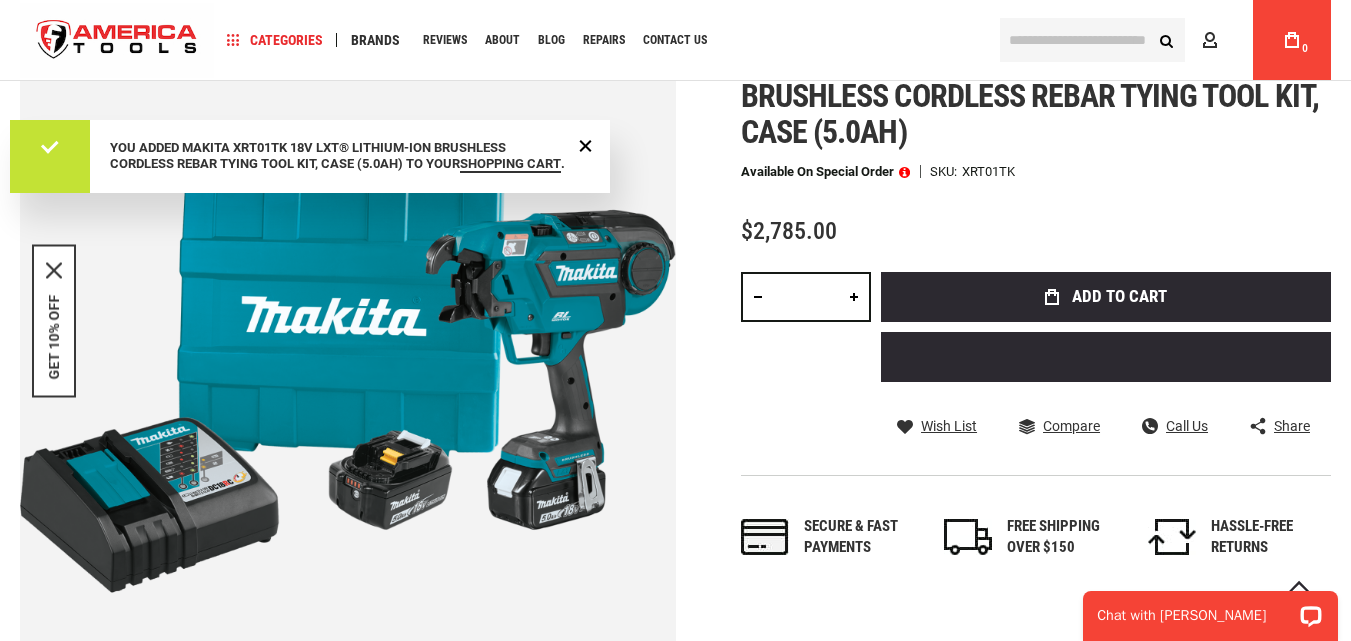 scroll, scrollTop: 0, scrollLeft: 0, axis: both 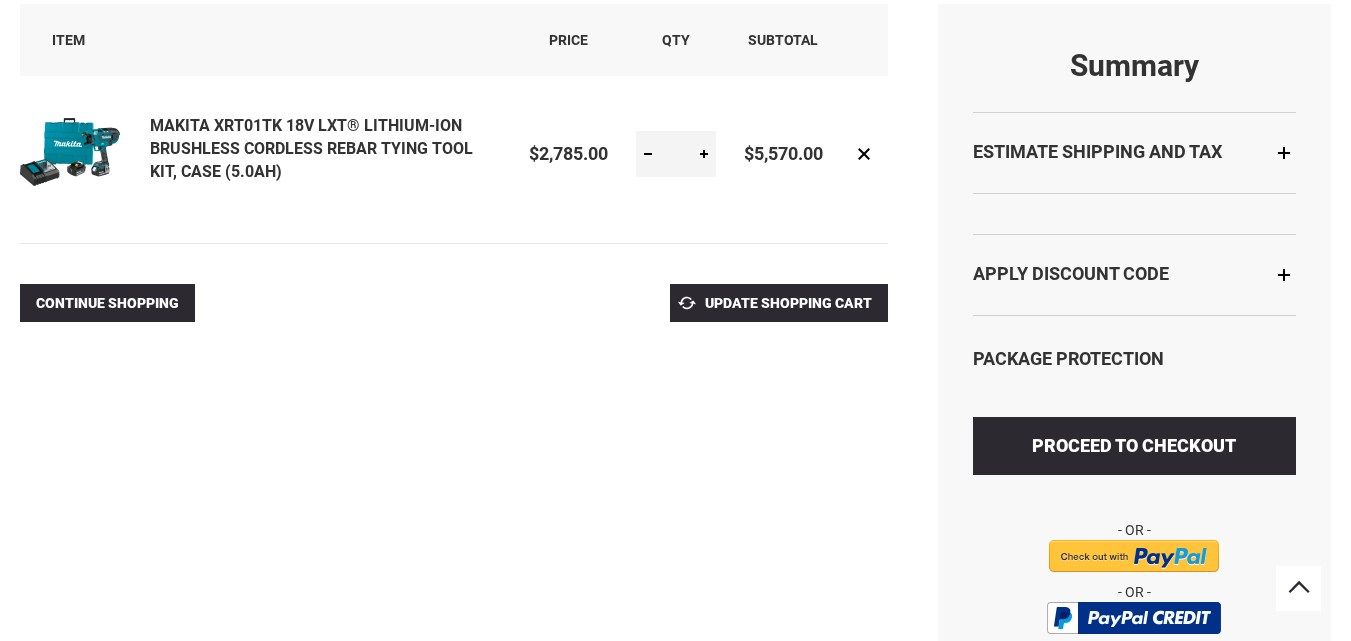 click on "Estimate Shipping and Tax" at bounding box center [1097, 151] 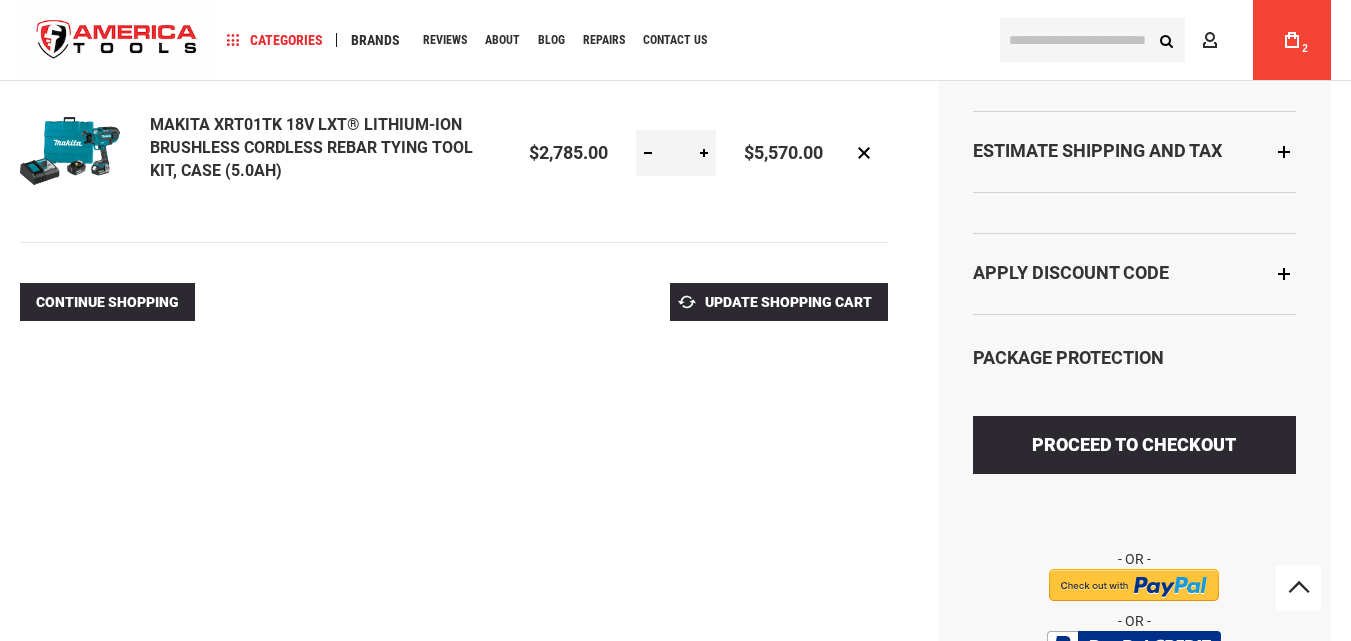 scroll, scrollTop: 0, scrollLeft: 0, axis: both 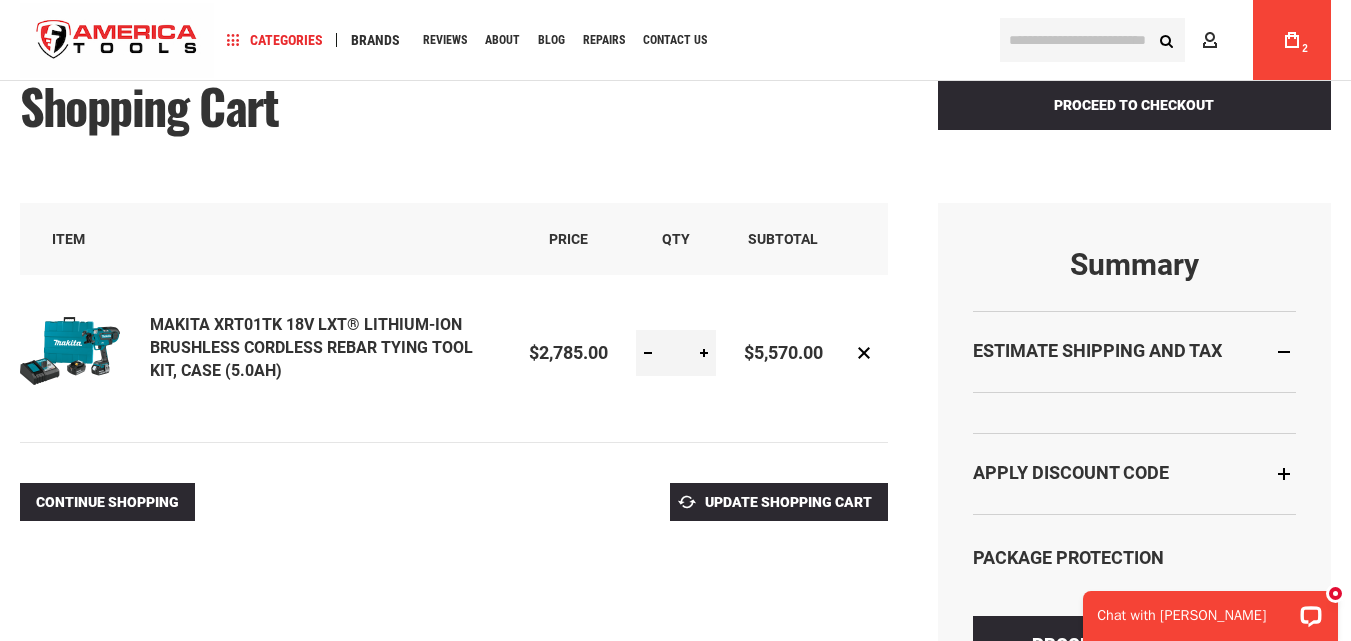 click on "Estimate Shipping and Tax" at bounding box center (1097, 350) 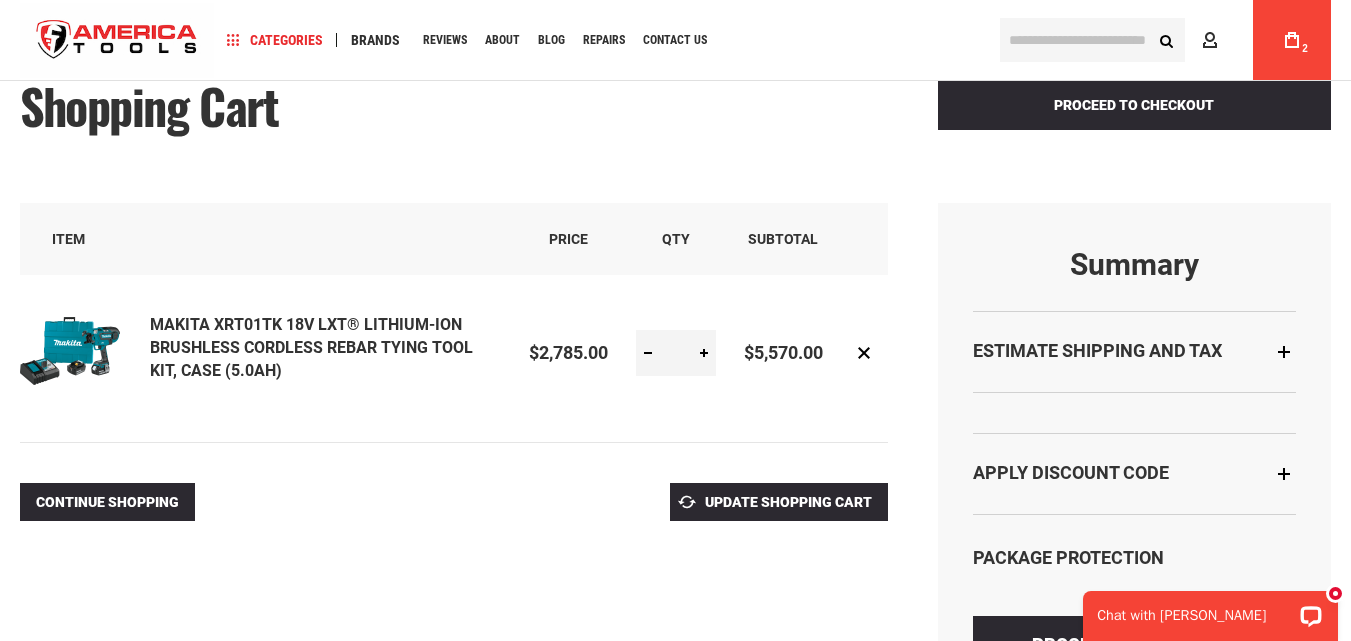 click on "Estimate Shipping and Tax" at bounding box center (1097, 350) 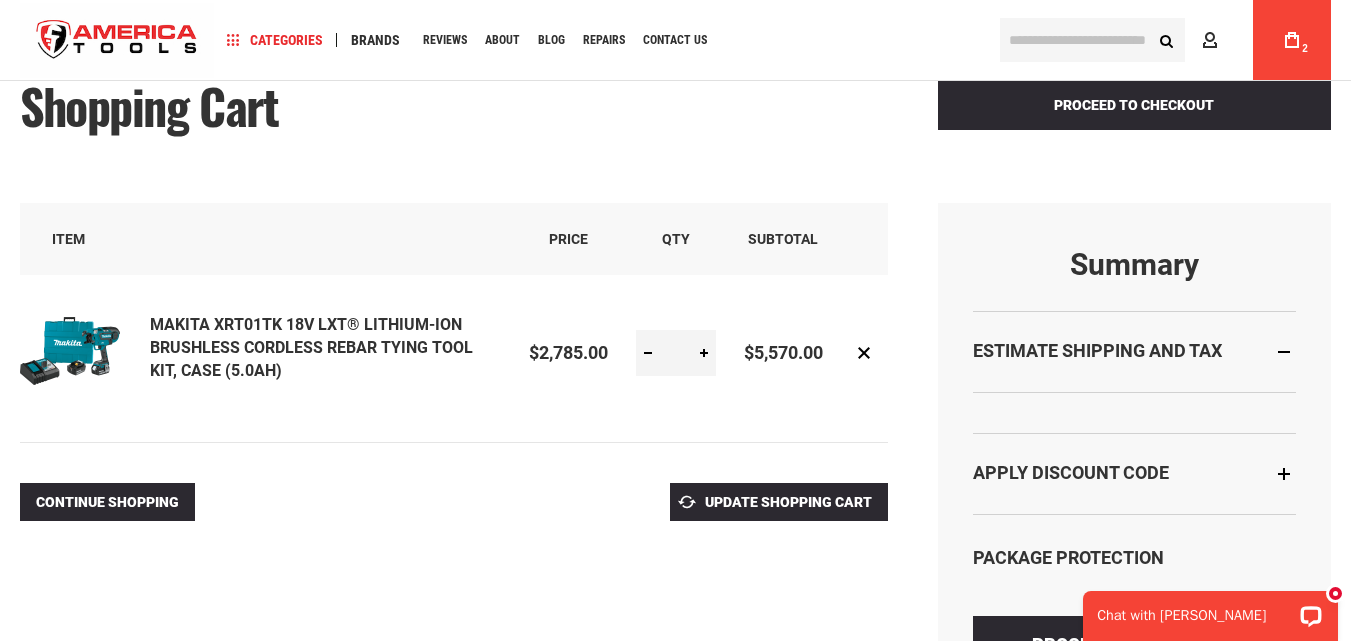 click at bounding box center [1134, 412] 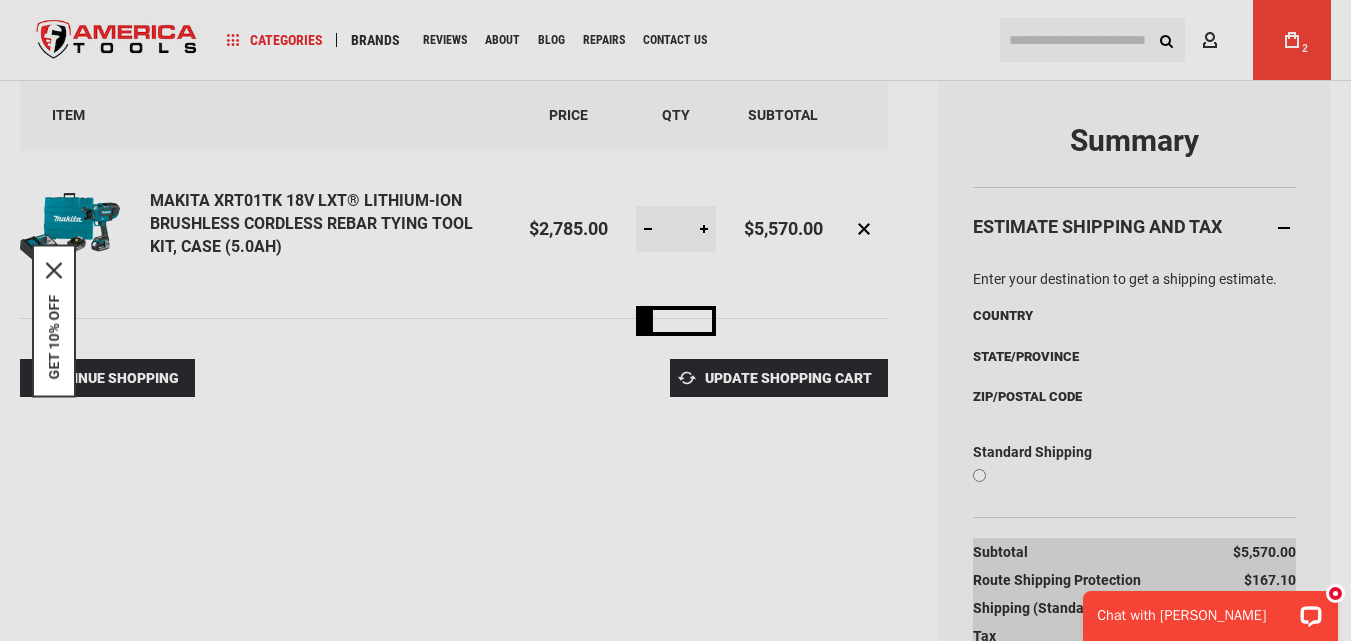 select on "**" 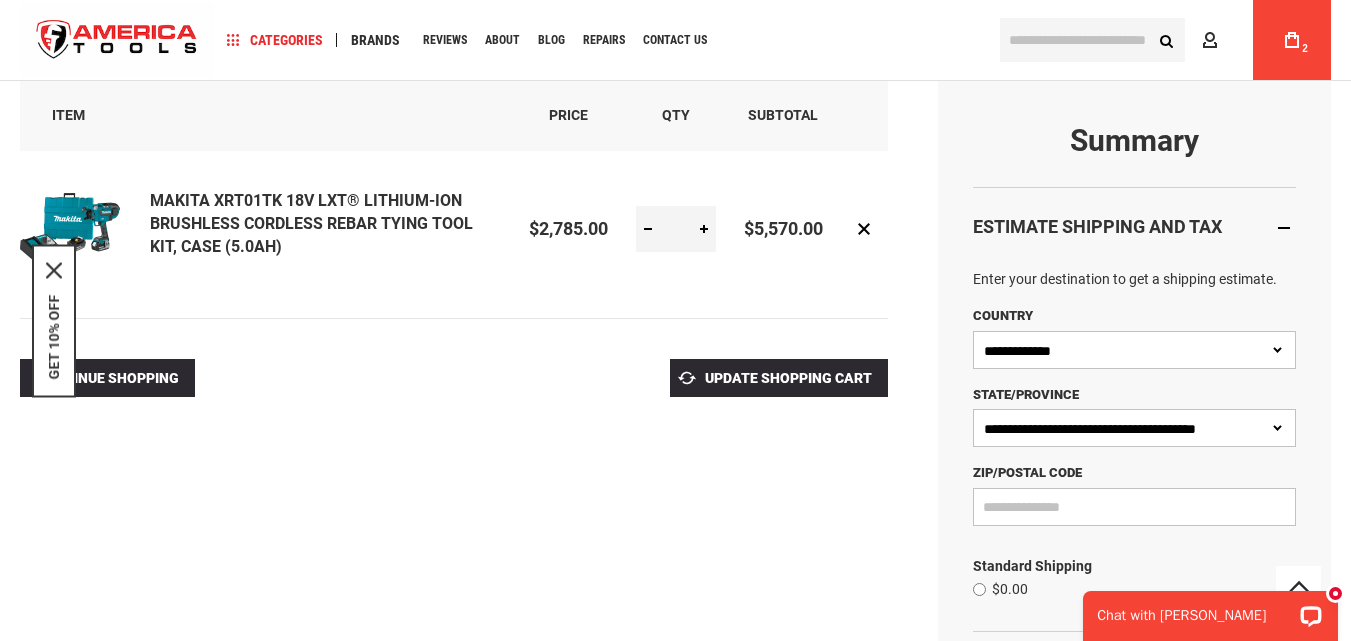 scroll, scrollTop: 300, scrollLeft: 0, axis: vertical 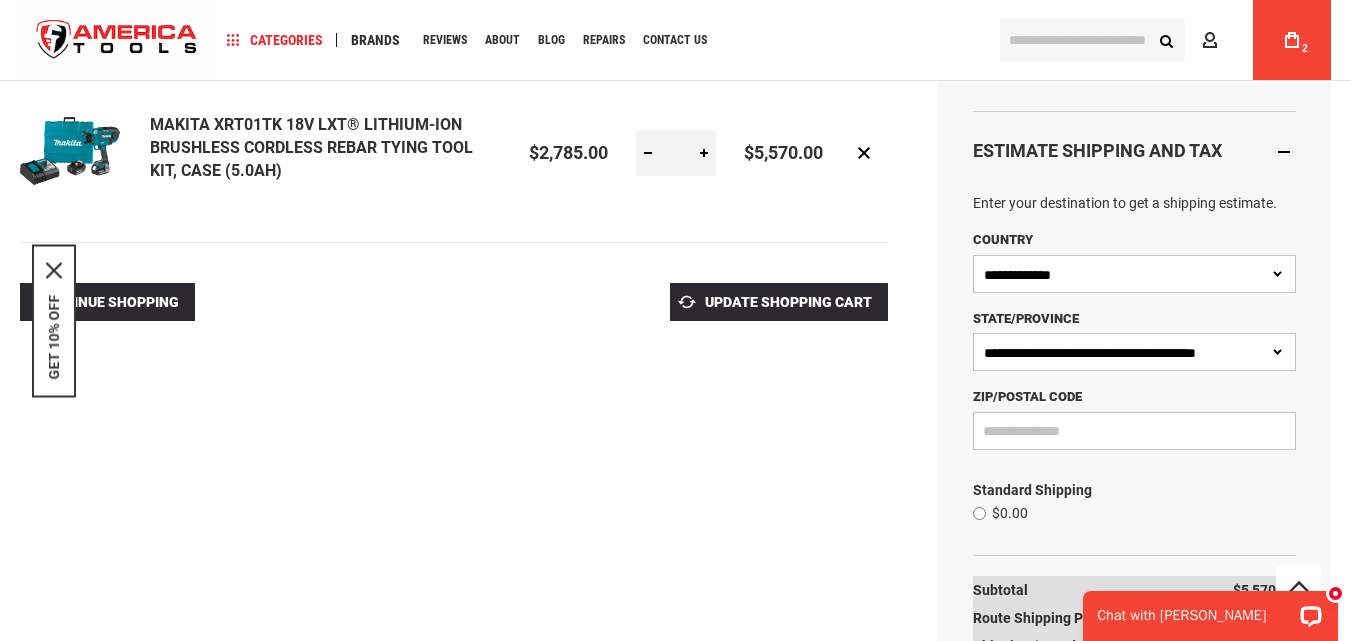 click on "**********" at bounding box center (1134, 352) 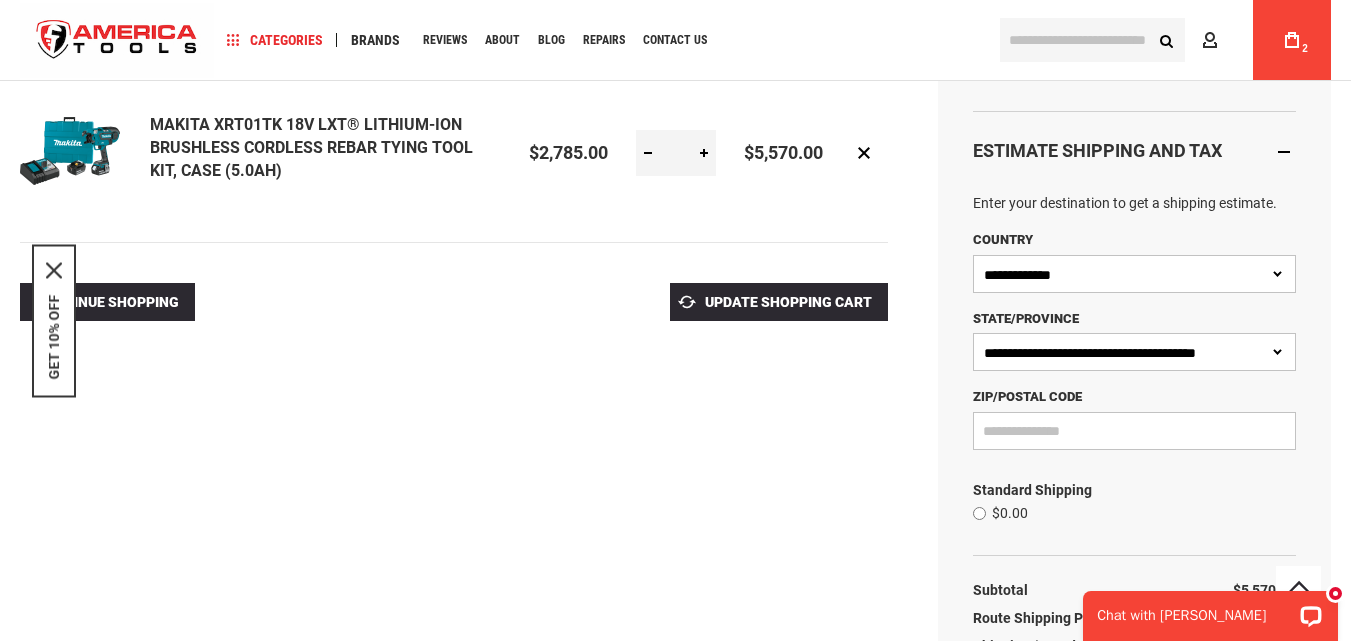 select on "**" 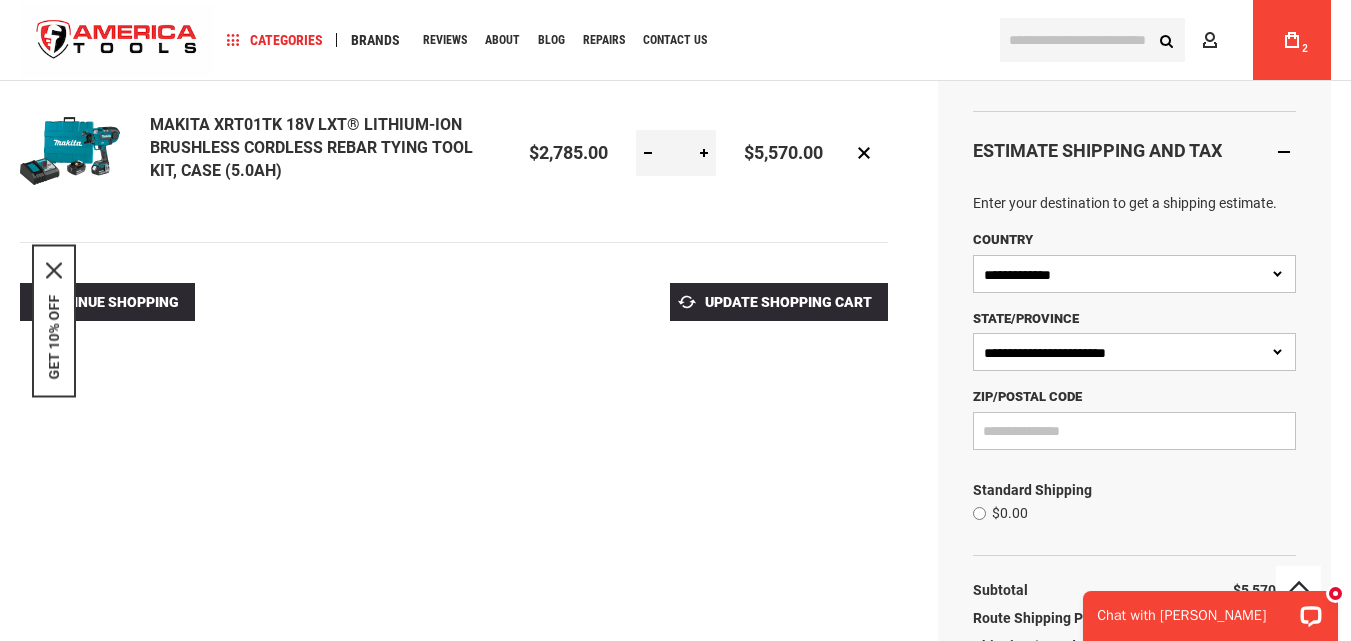 click on "**********" at bounding box center (1134, 352) 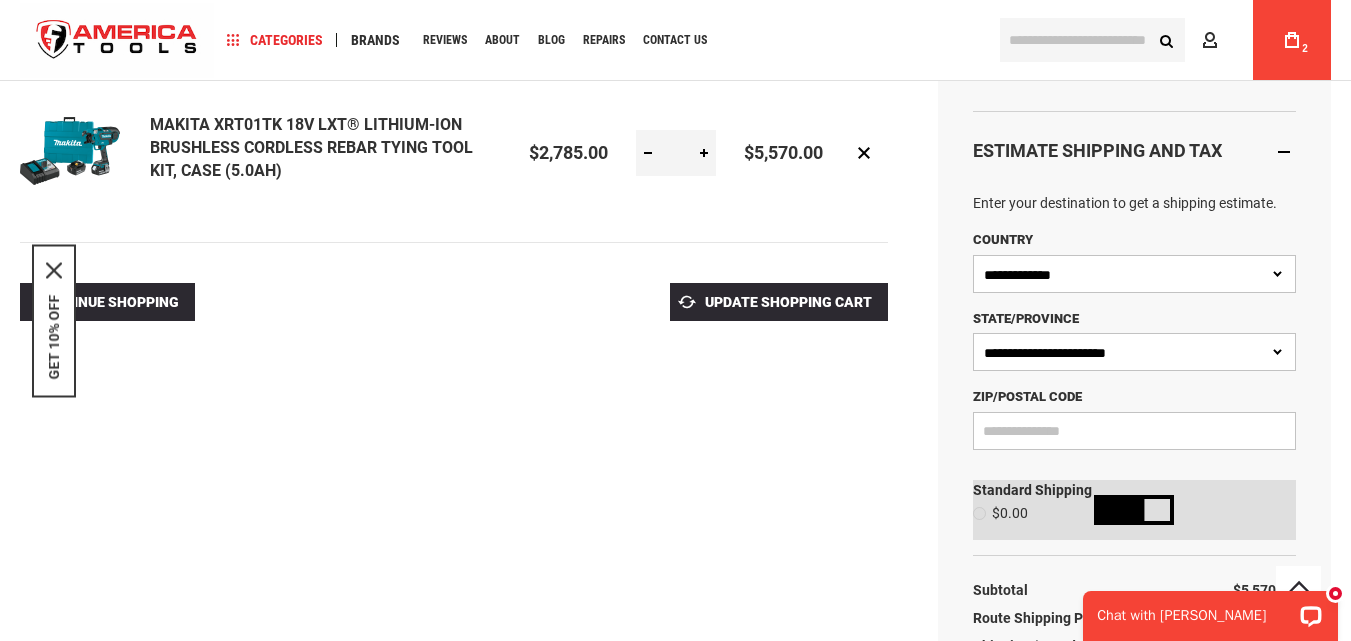 click on "Zip/Postal Code" at bounding box center [1134, 431] 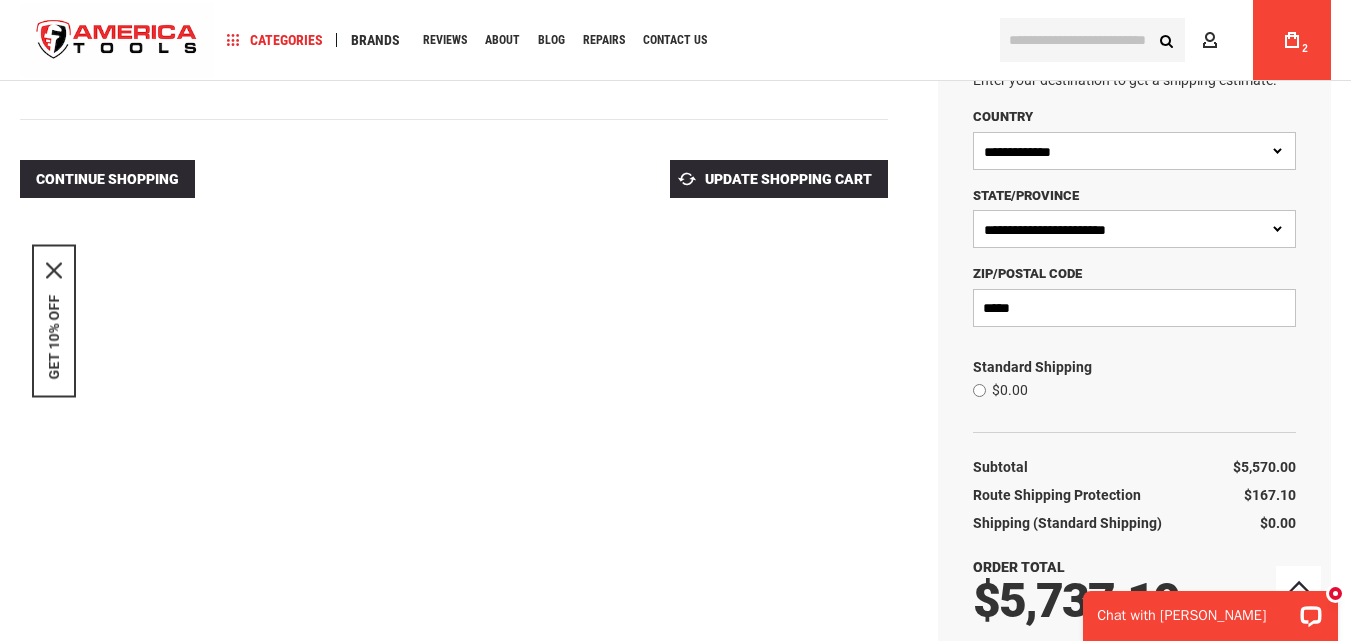 scroll, scrollTop: 400, scrollLeft: 0, axis: vertical 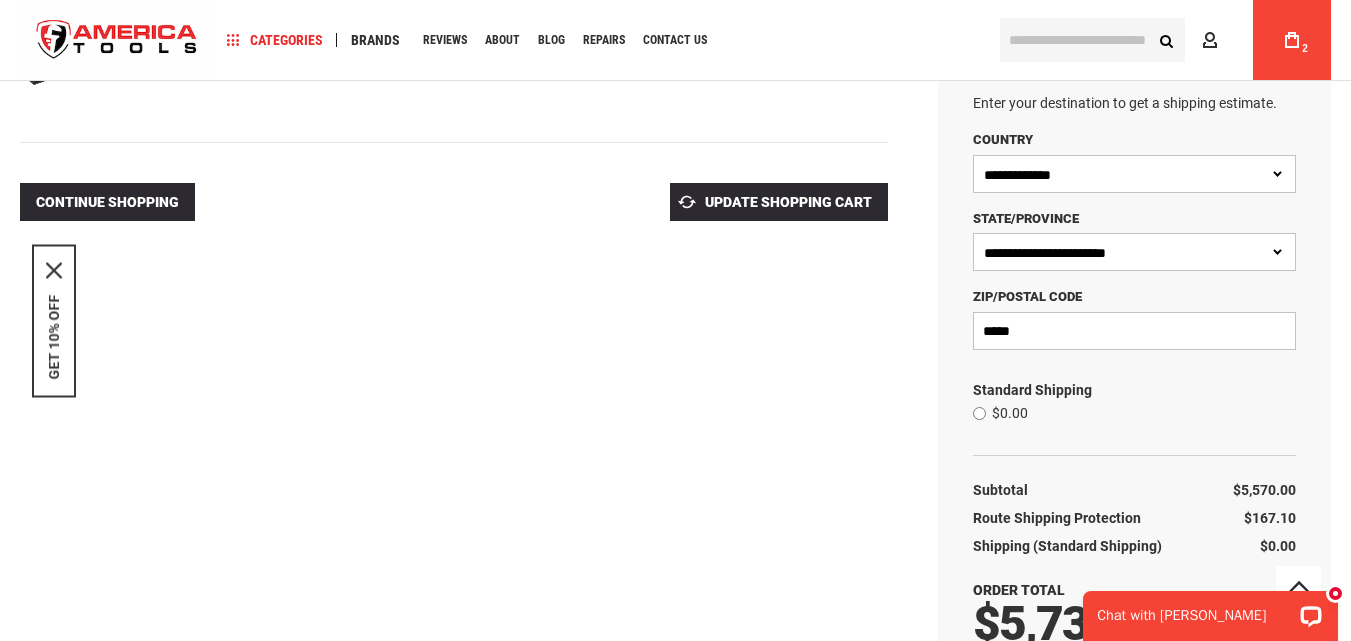 type on "*****" 